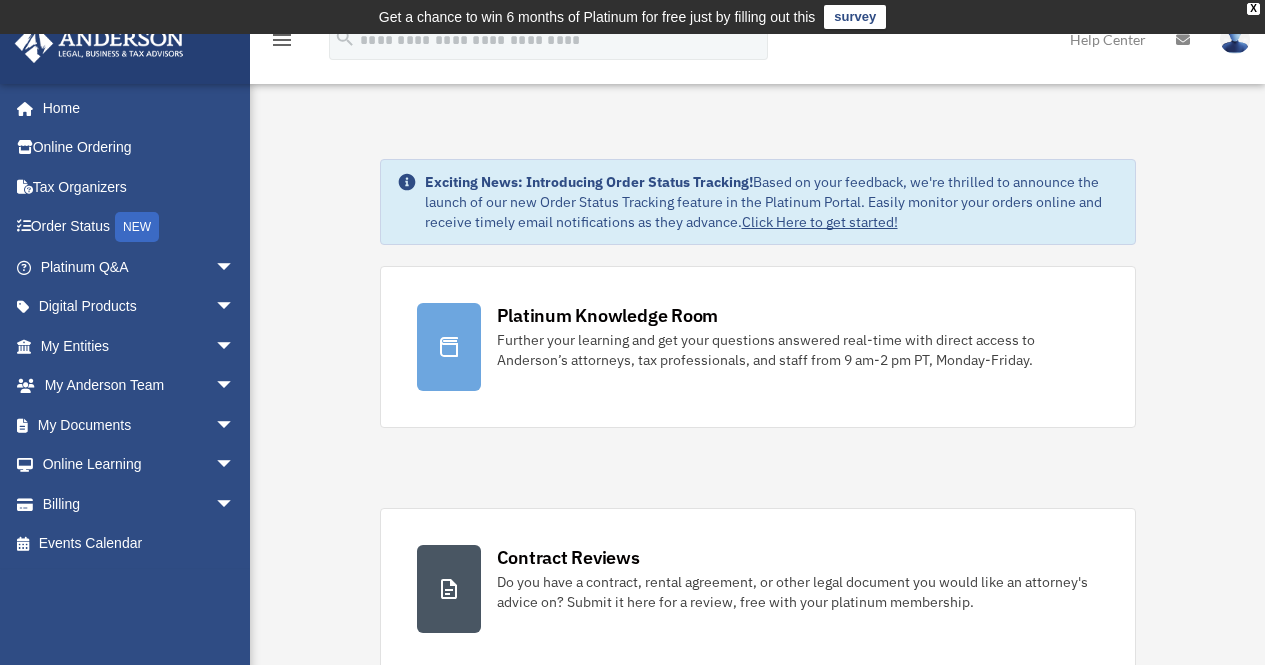 scroll, scrollTop: 0, scrollLeft: 0, axis: both 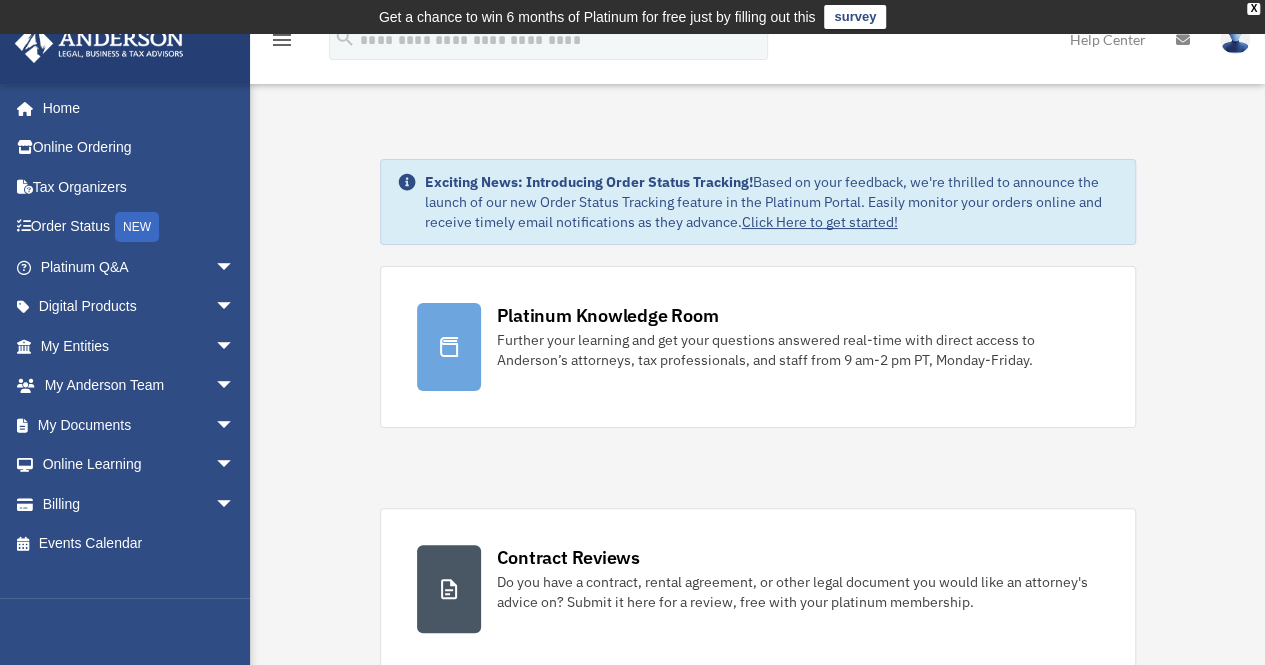 click on "My Documents arrow_drop_down" at bounding box center [139, 425] 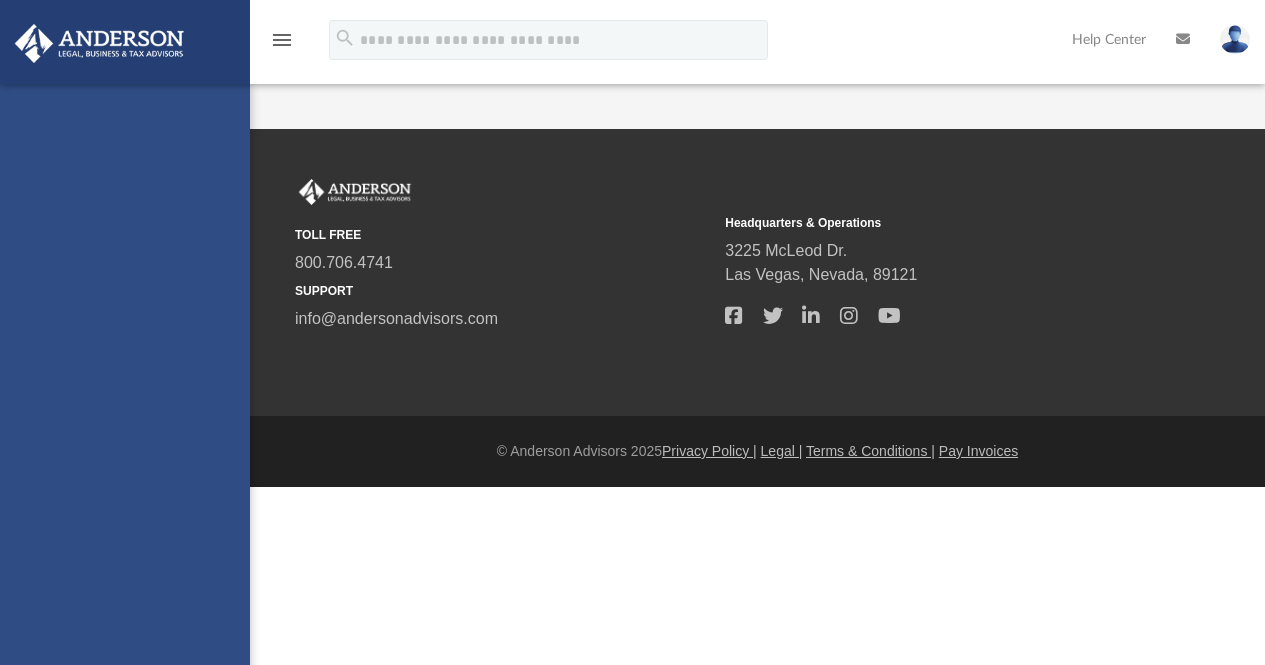scroll, scrollTop: 0, scrollLeft: 0, axis: both 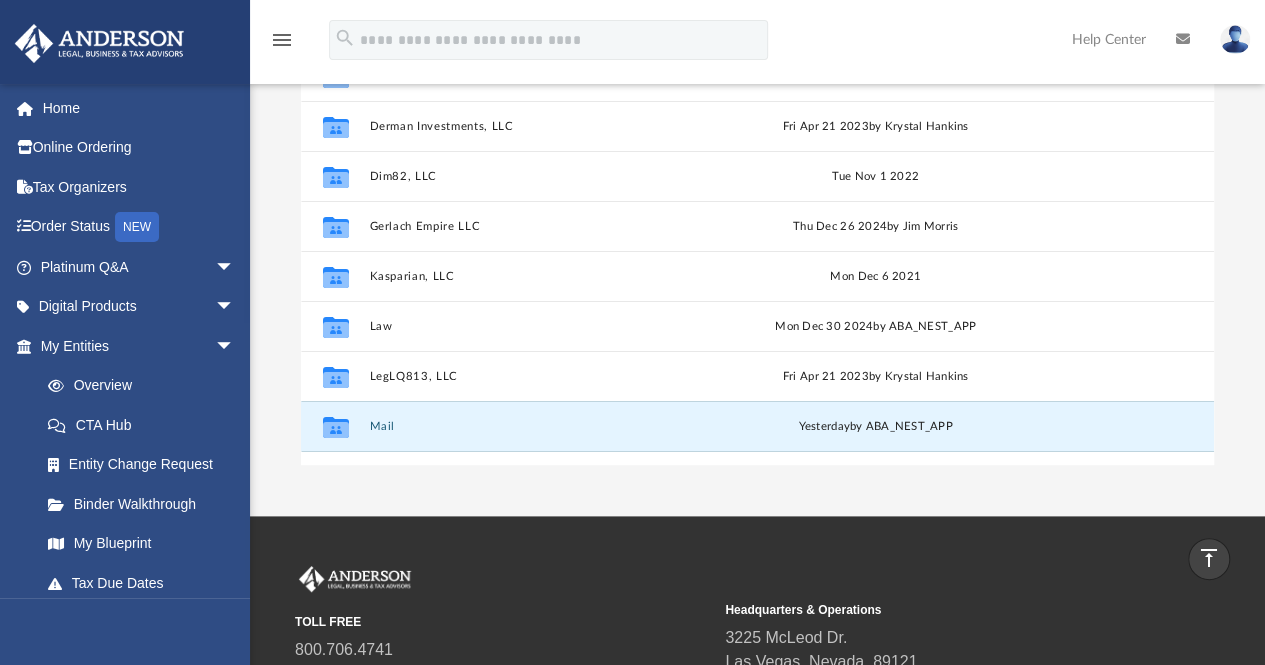 click on "Mail" at bounding box center [535, 426] 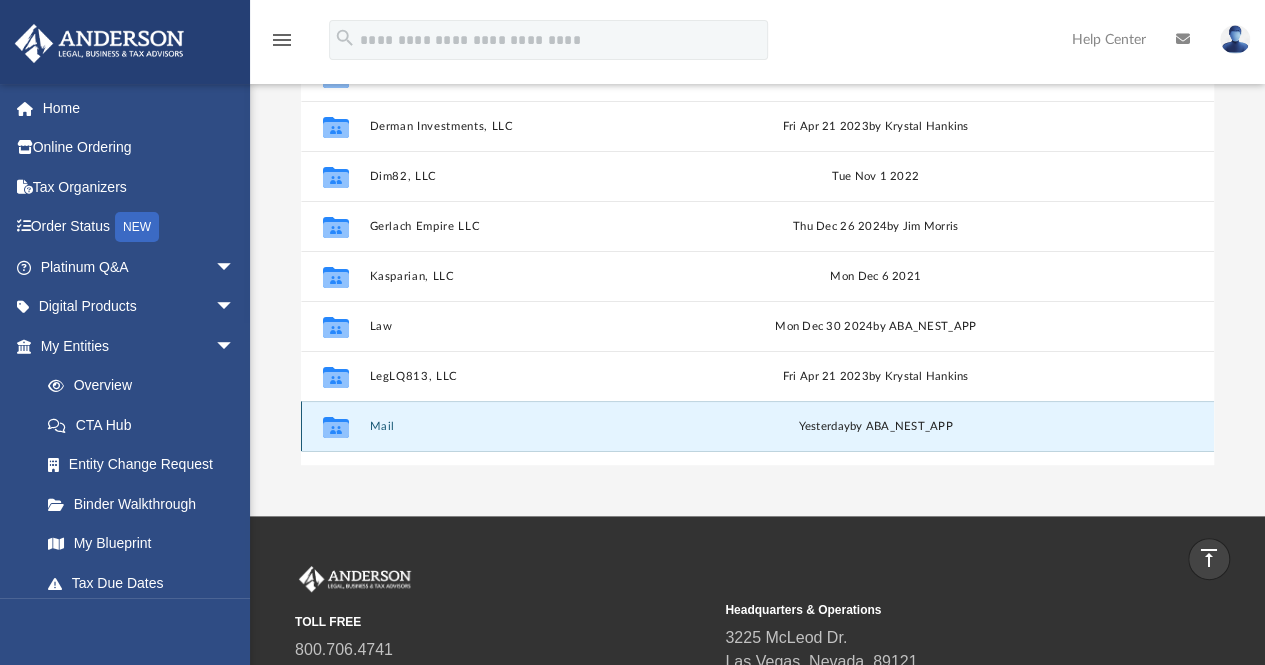 click on "Collaborated Folder Mail yesterday  by ABA_NEST_APP" at bounding box center (757, 426) 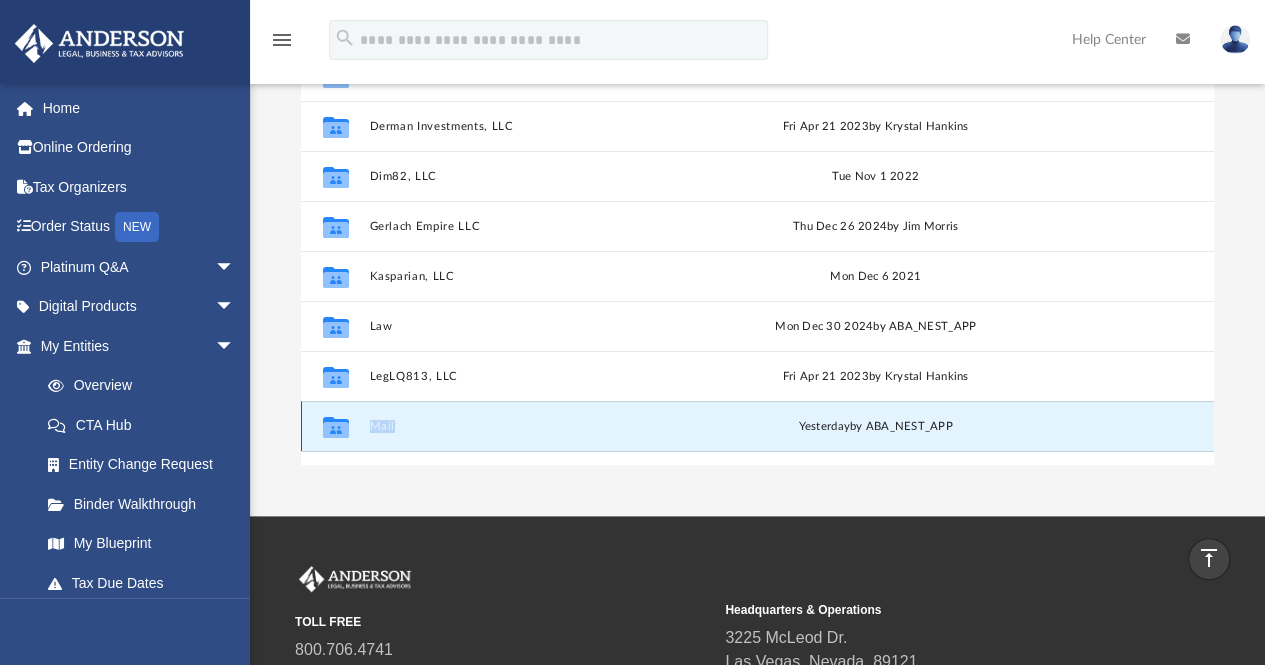 click on "Collaborated Folder Mail yesterday  by ABA_NEST_APP" at bounding box center [757, 426] 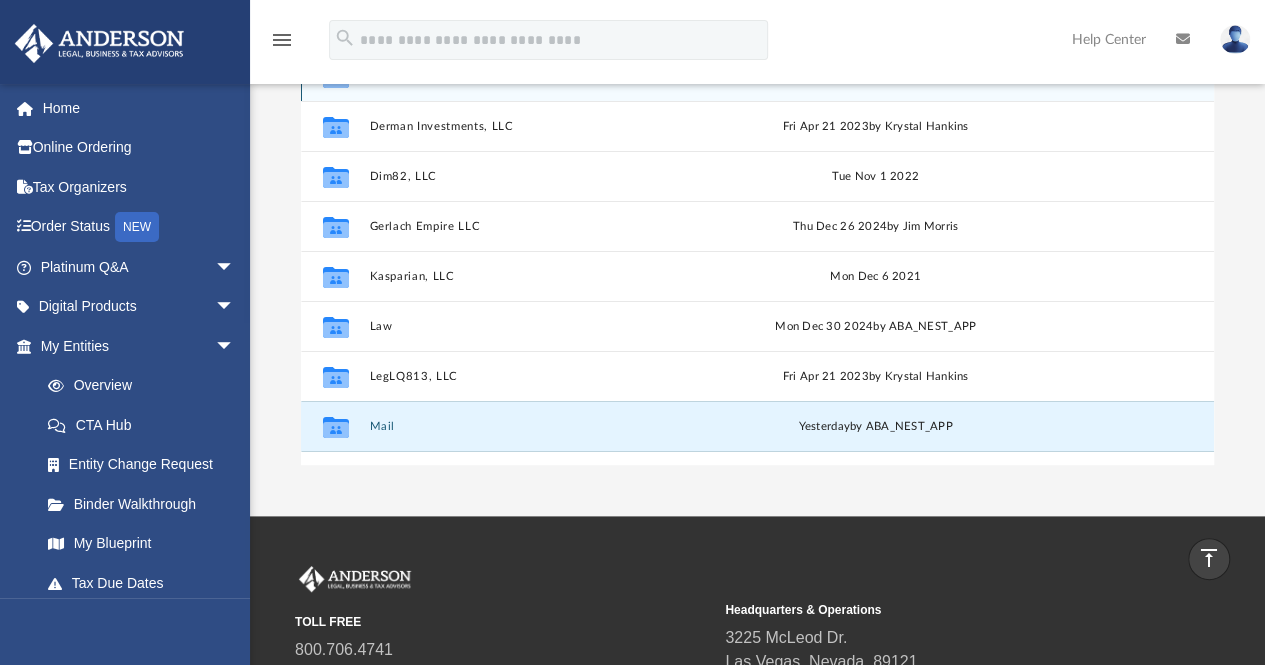 scroll, scrollTop: 378, scrollLeft: 898, axis: both 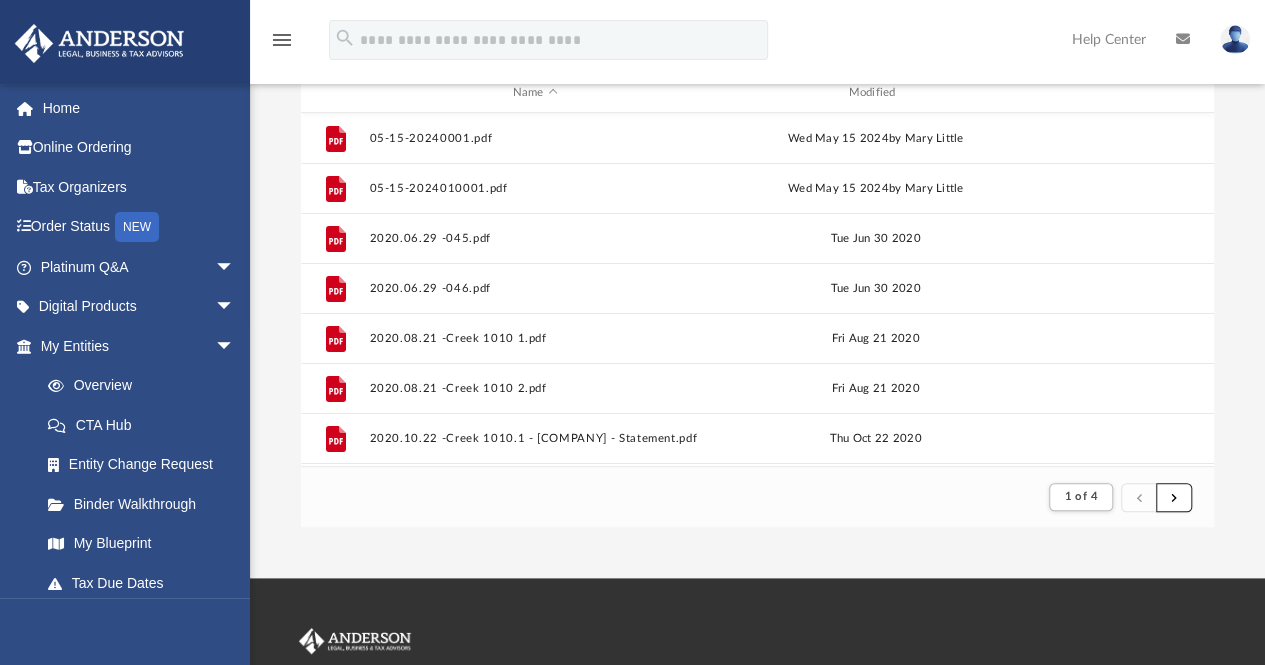 click at bounding box center (1174, 496) 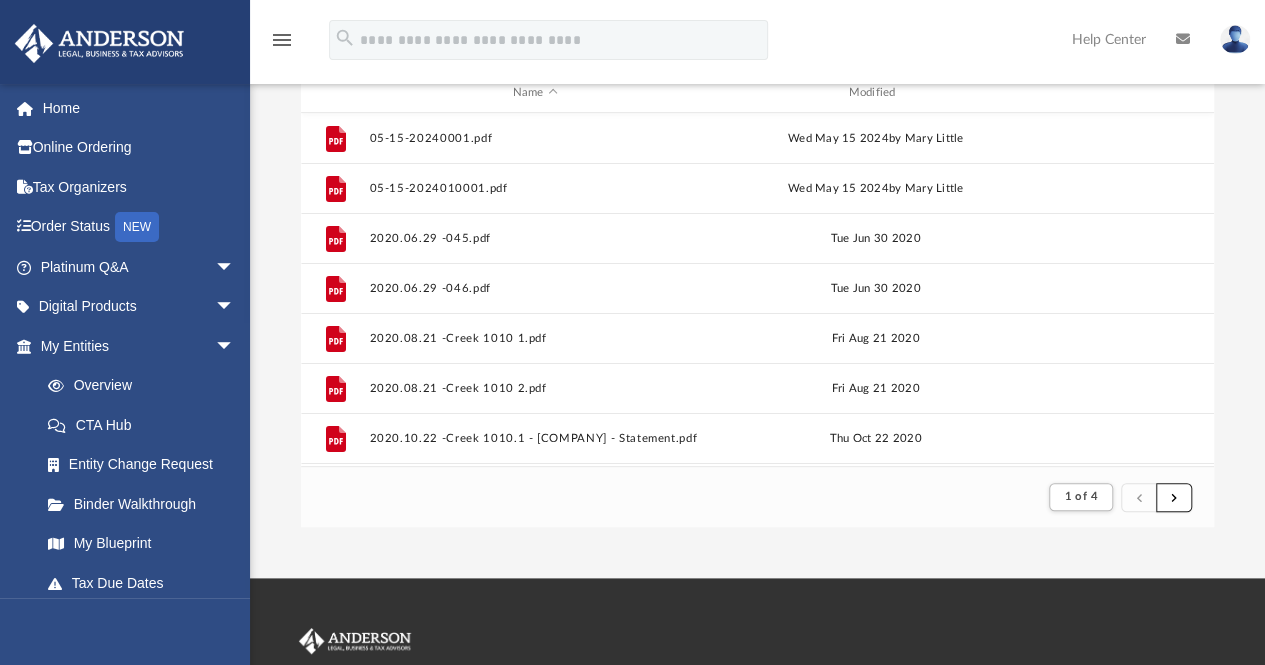 click at bounding box center [1174, 496] 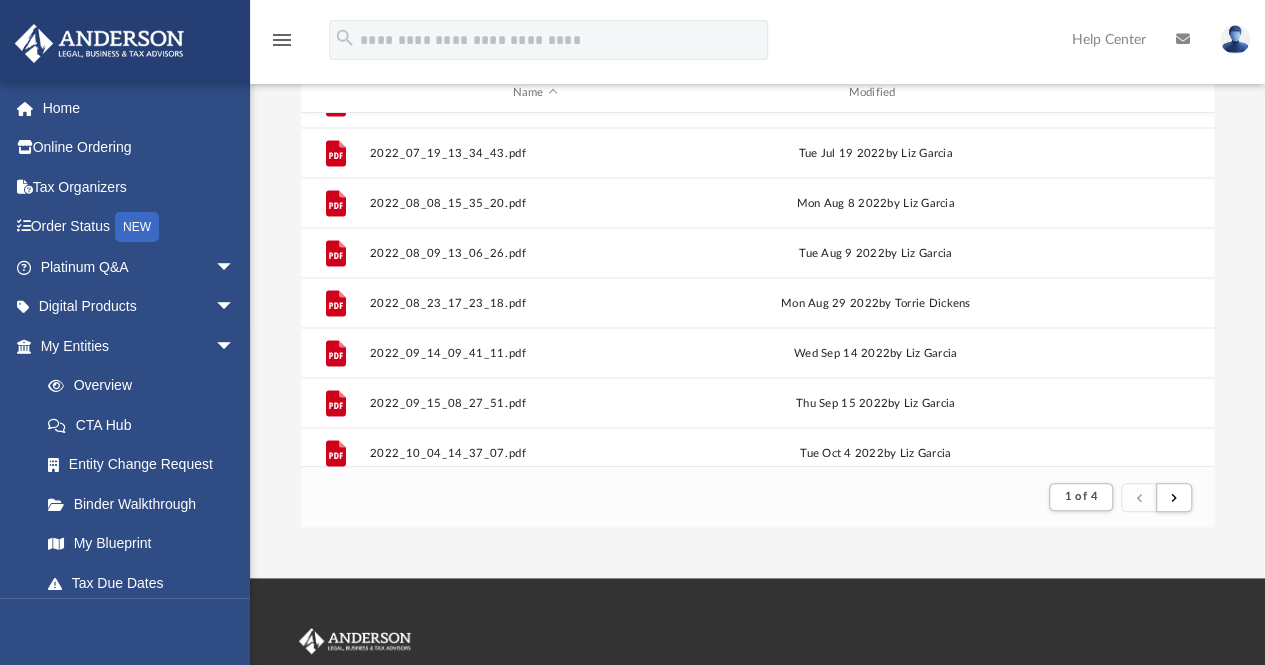 scroll, scrollTop: 2146, scrollLeft: 0, axis: vertical 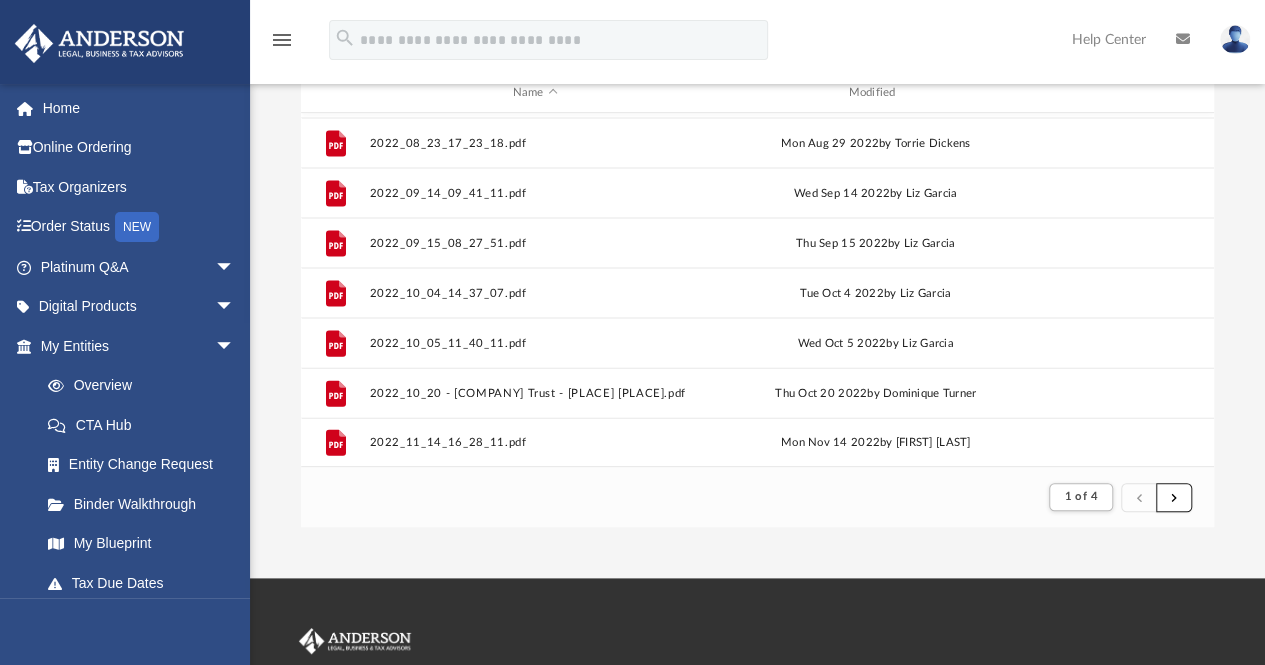 click at bounding box center [1174, 496] 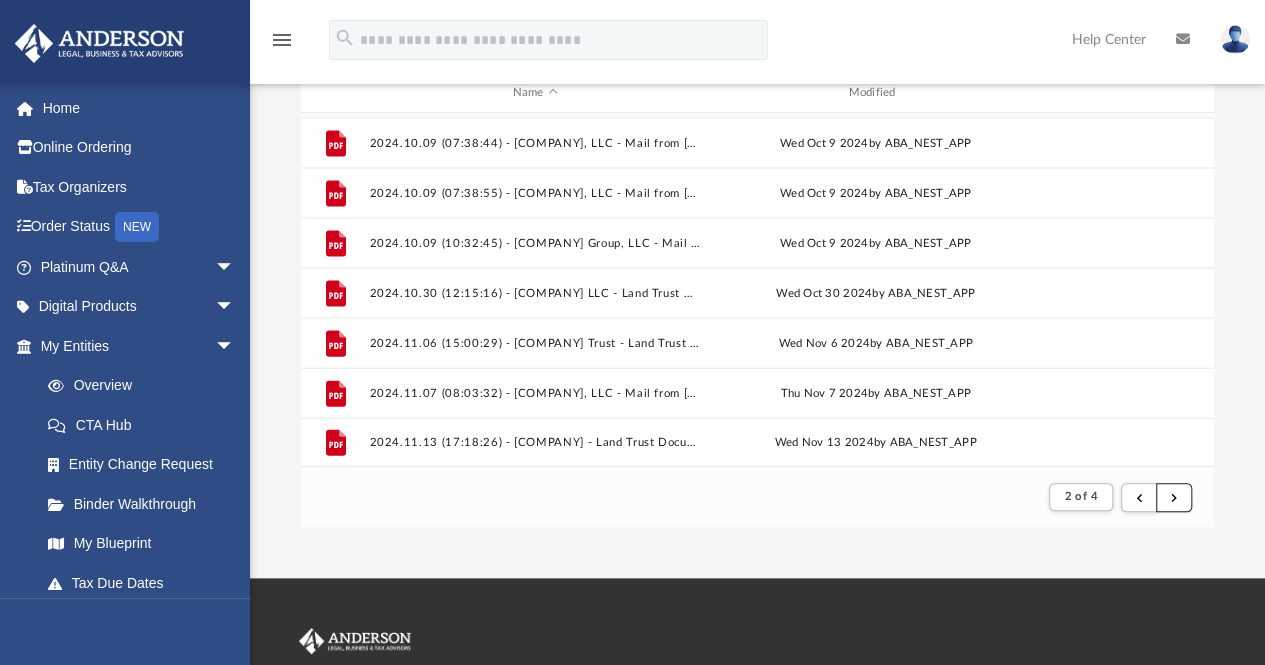 click at bounding box center (1174, 496) 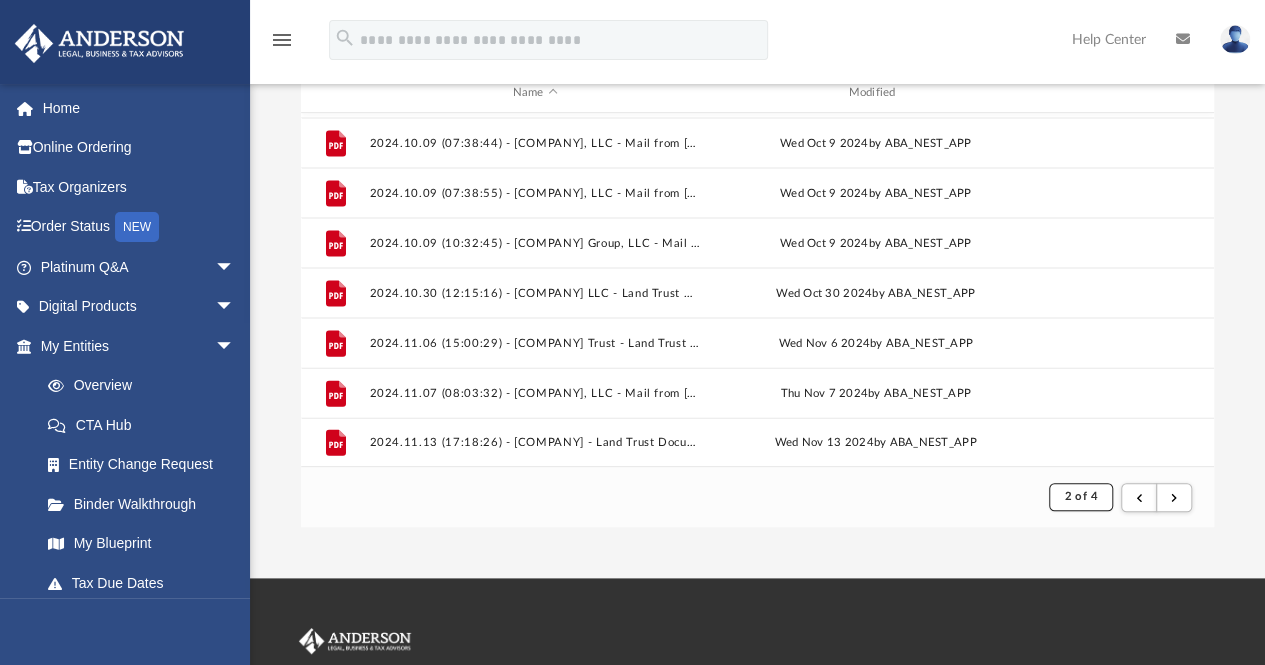 click on "2 of 4" at bounding box center [1080, 496] 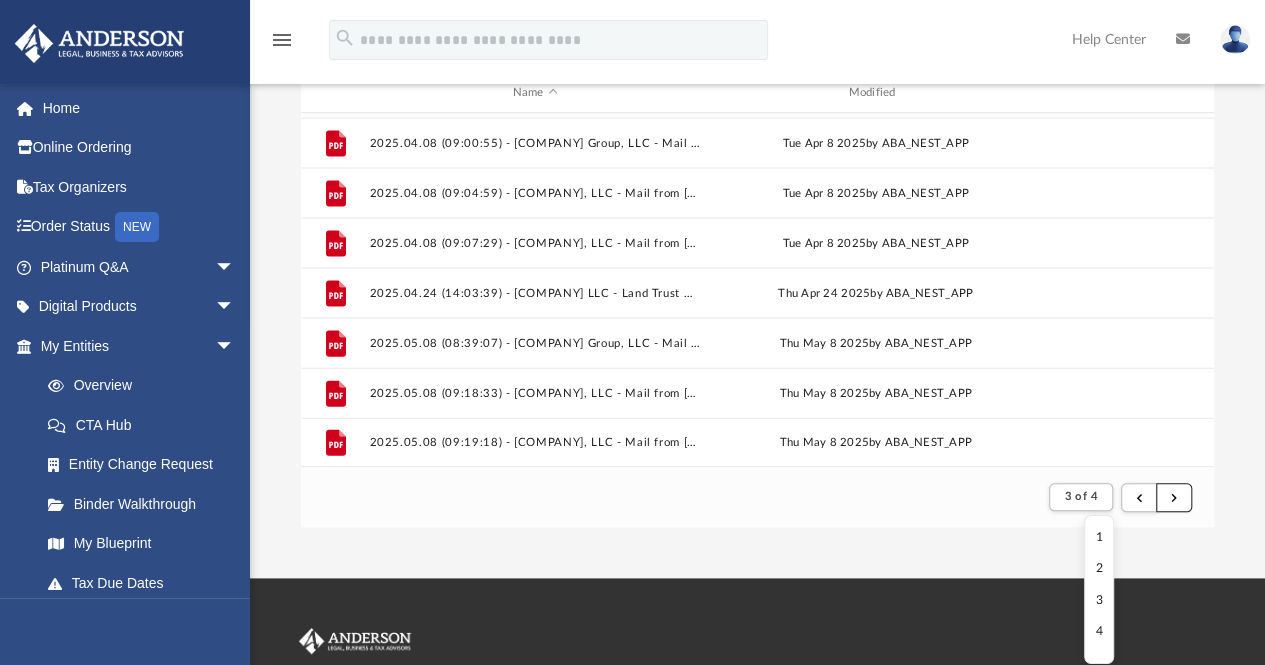 click at bounding box center [1174, 496] 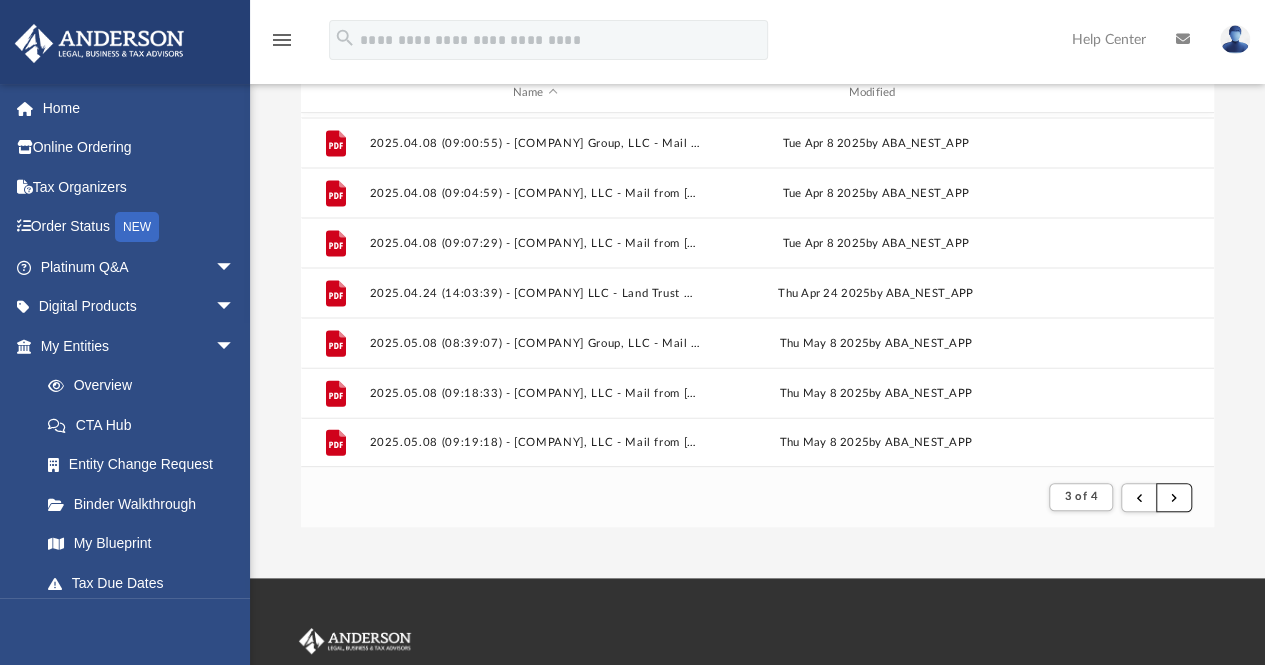 click at bounding box center [1174, 496] 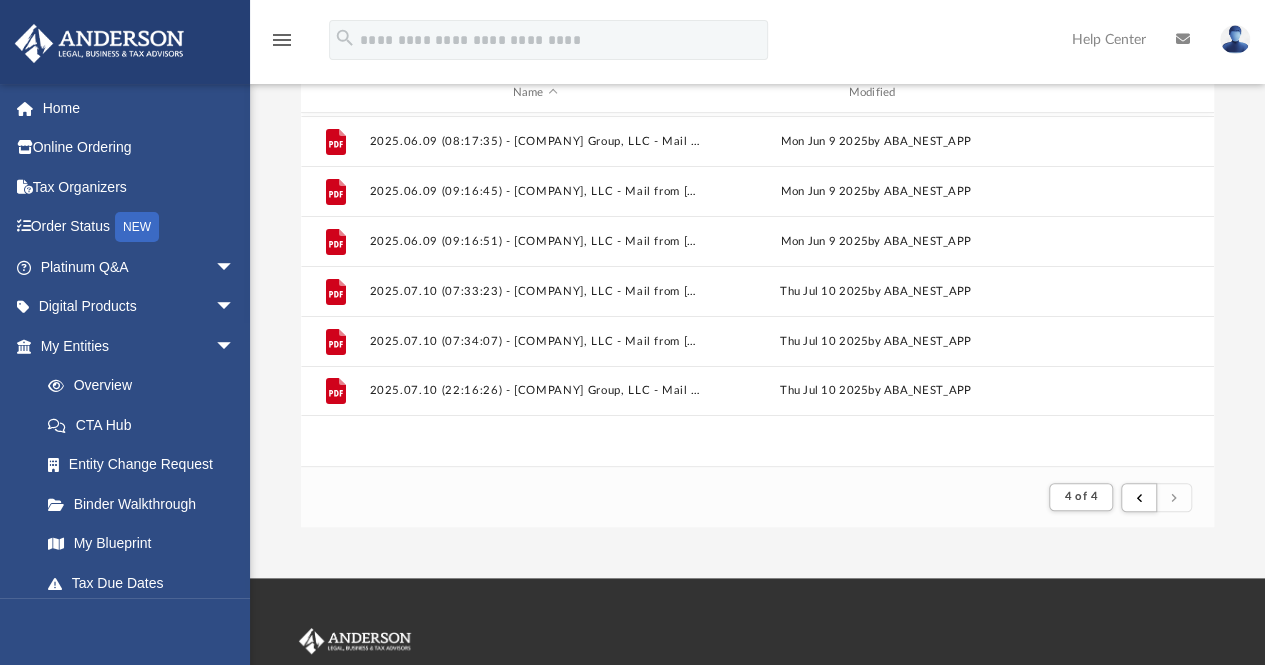 scroll, scrollTop: 0, scrollLeft: 0, axis: both 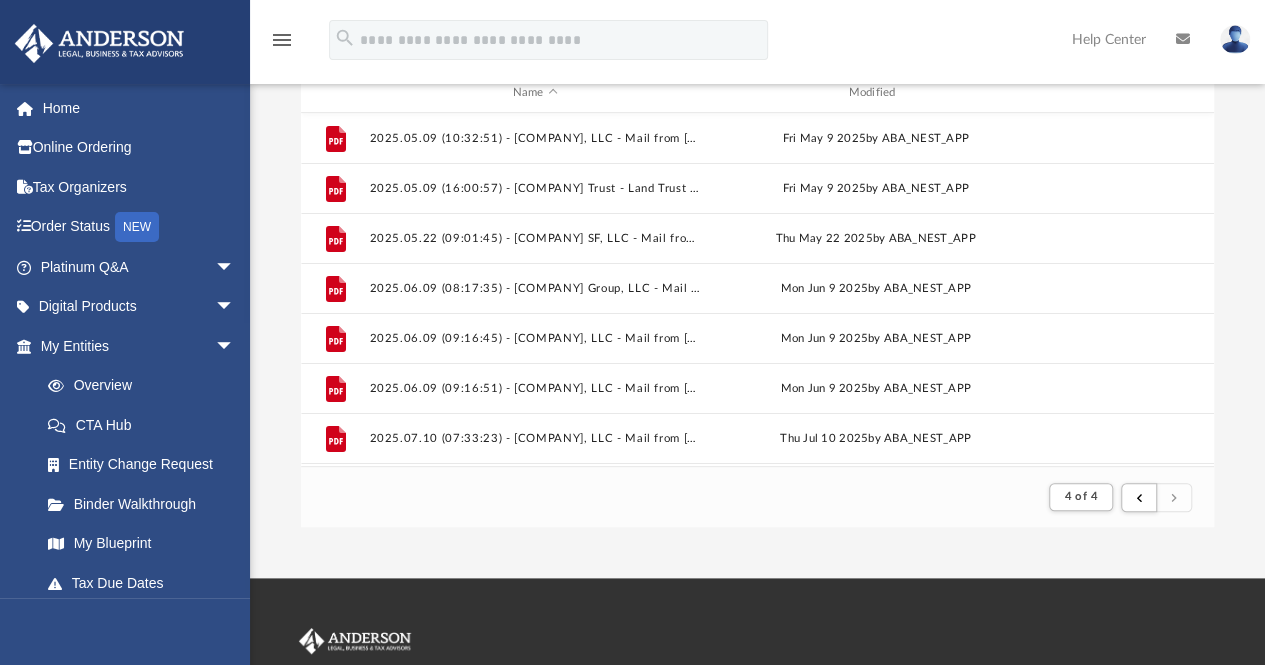 click on "4 of 4" at bounding box center (758, 496) 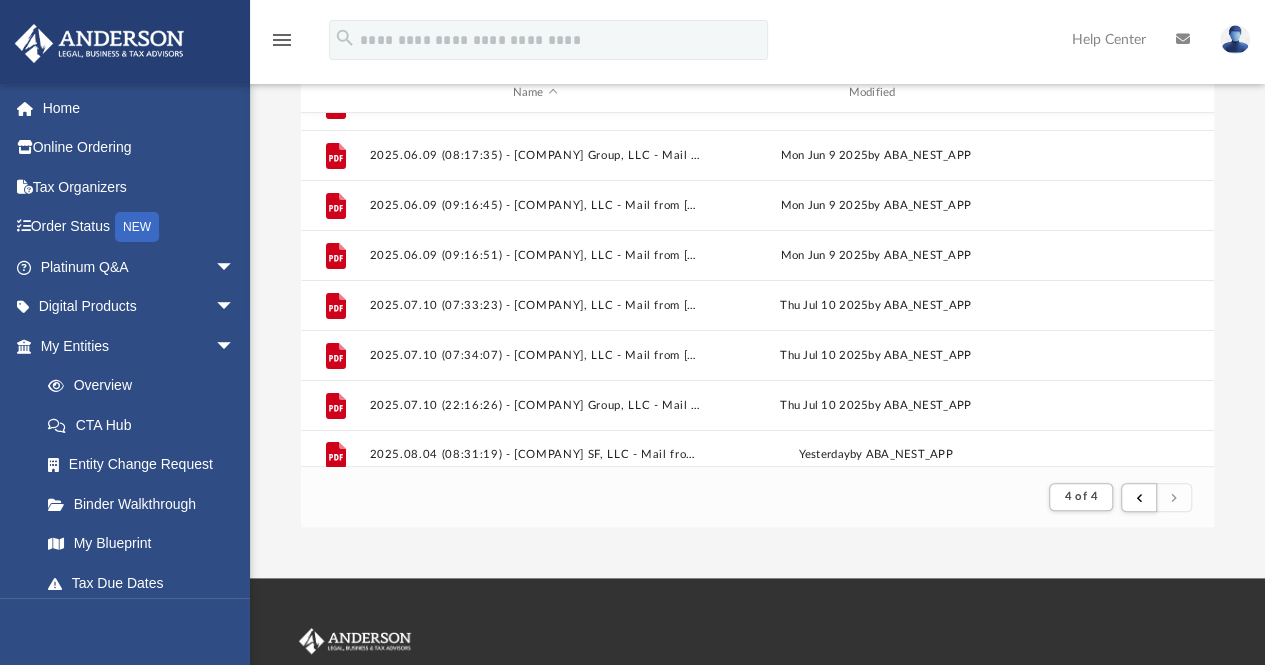 scroll, scrollTop: 146, scrollLeft: 0, axis: vertical 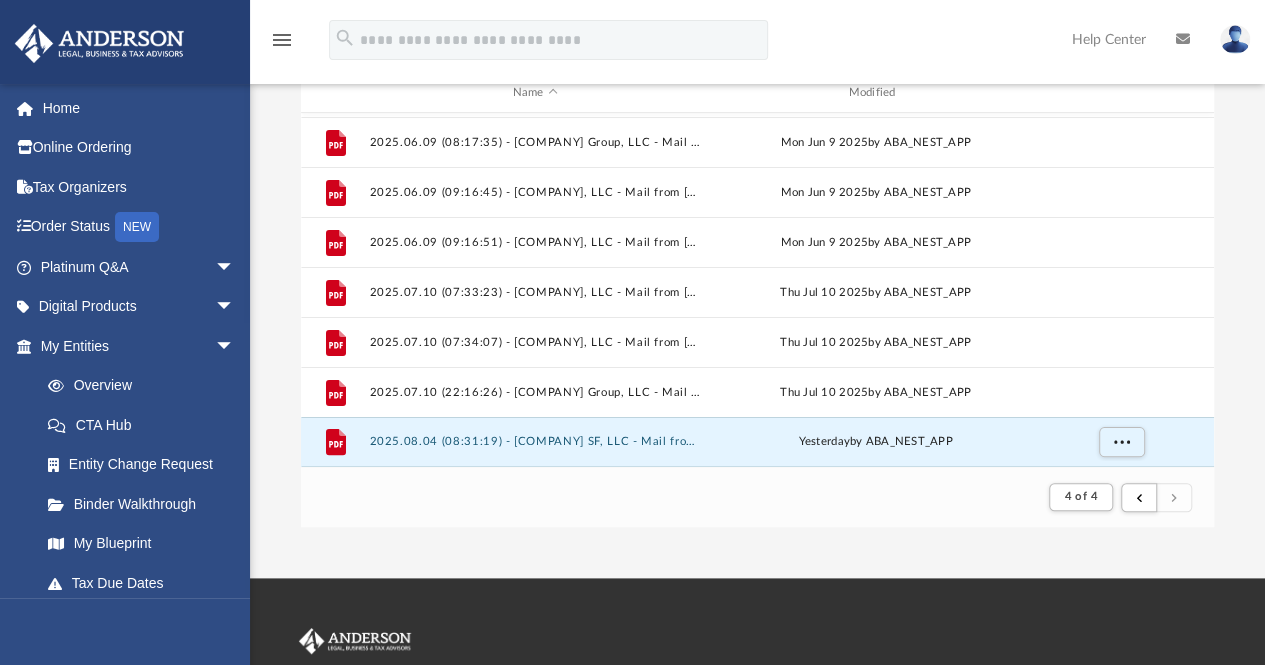 click on "2025.08.04 (08:31:19) - [COMPANY] SF, LLC - Mail from [STATE] [STATE] [STATE].pdf" at bounding box center [535, 442] 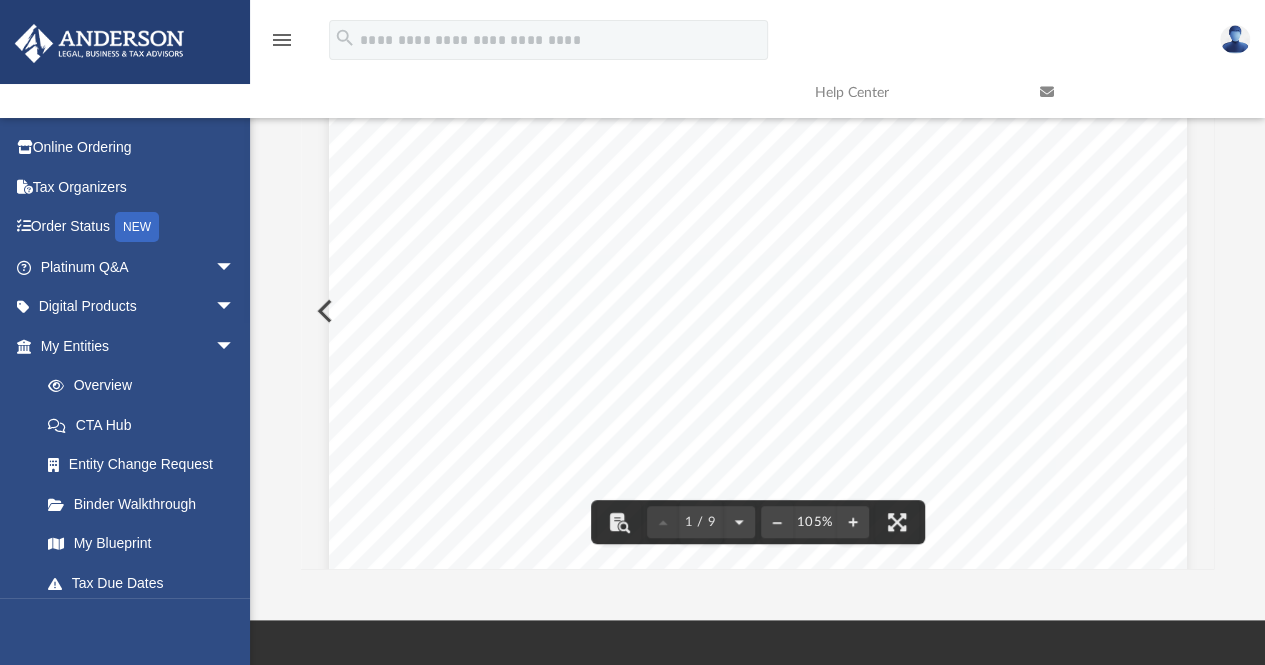scroll, scrollTop: 42, scrollLeft: 0, axis: vertical 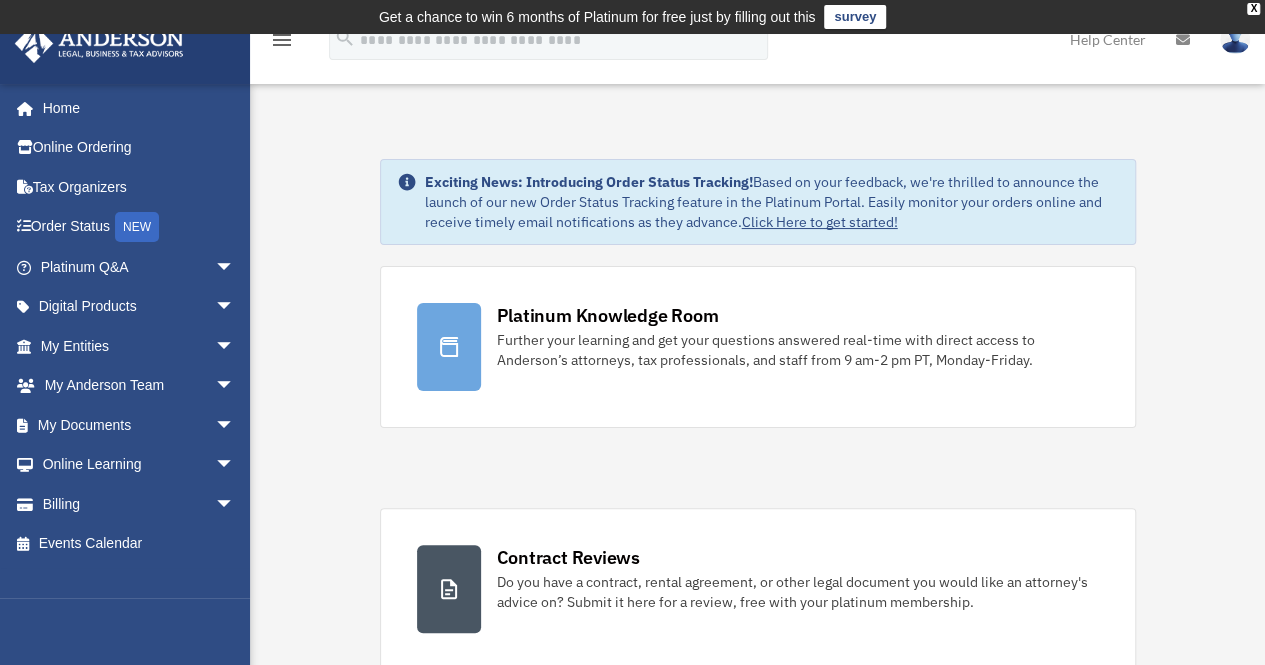 click on "My Documents arrow_drop_down" at bounding box center (139, 425) 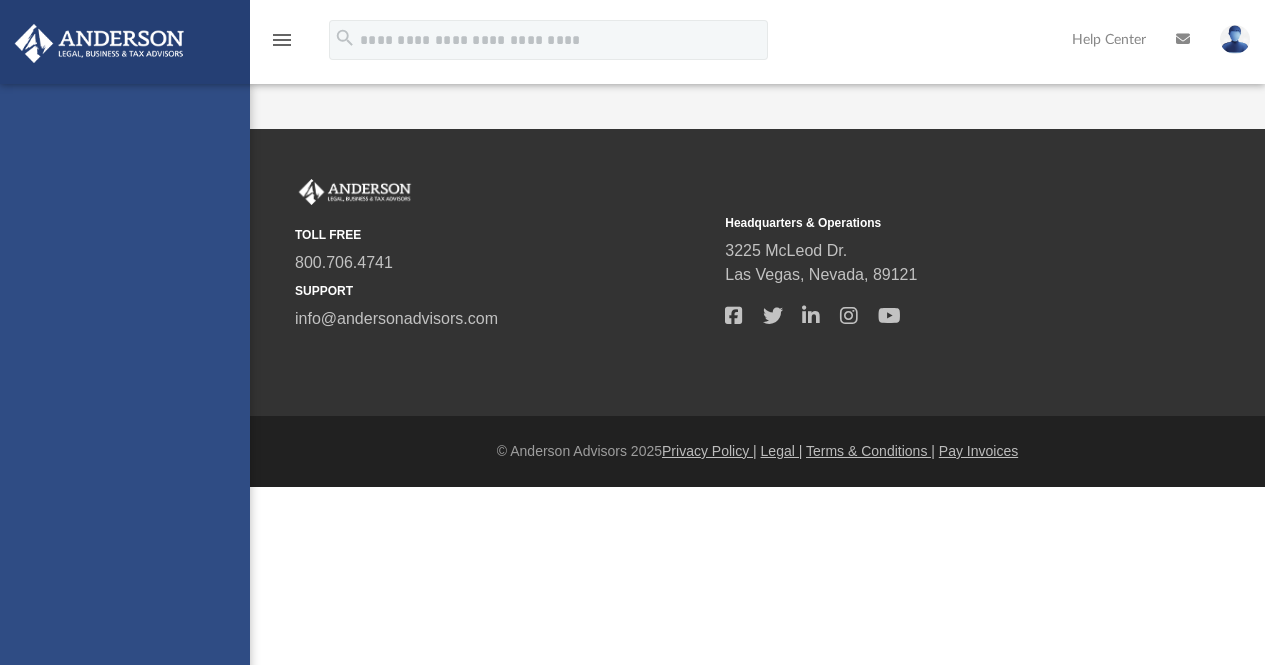 scroll, scrollTop: 0, scrollLeft: 0, axis: both 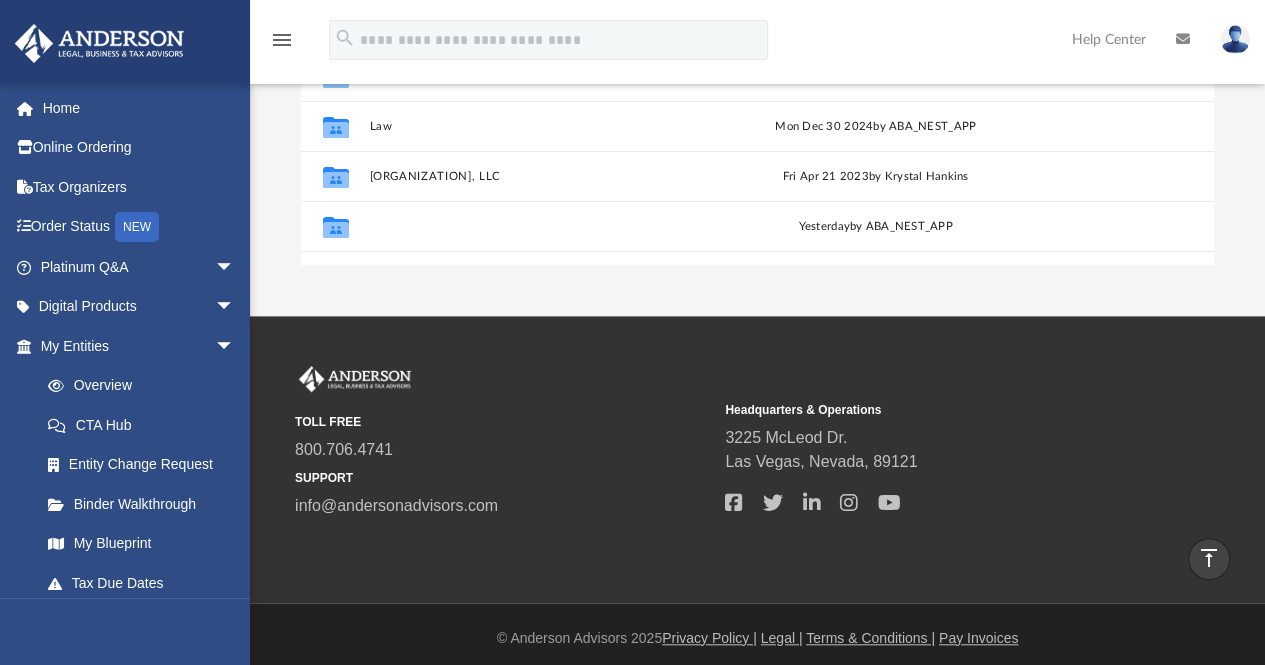 click on "Mail" at bounding box center (535, 226) 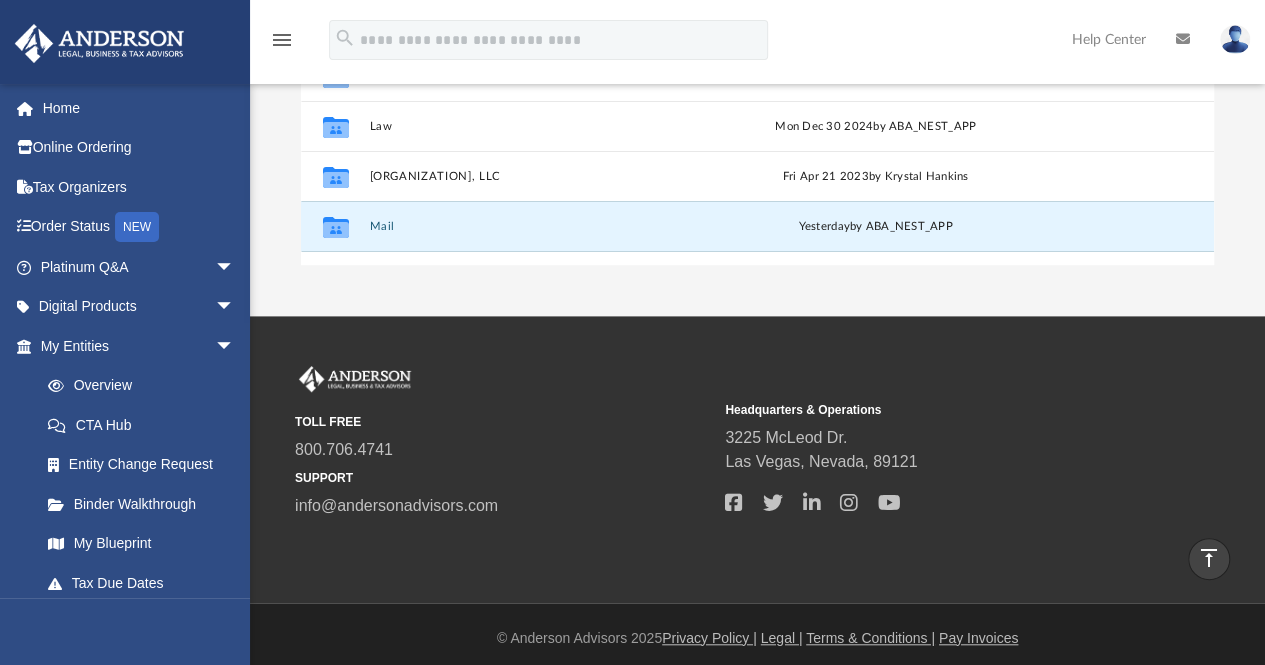 click on "Mail" at bounding box center [535, 226] 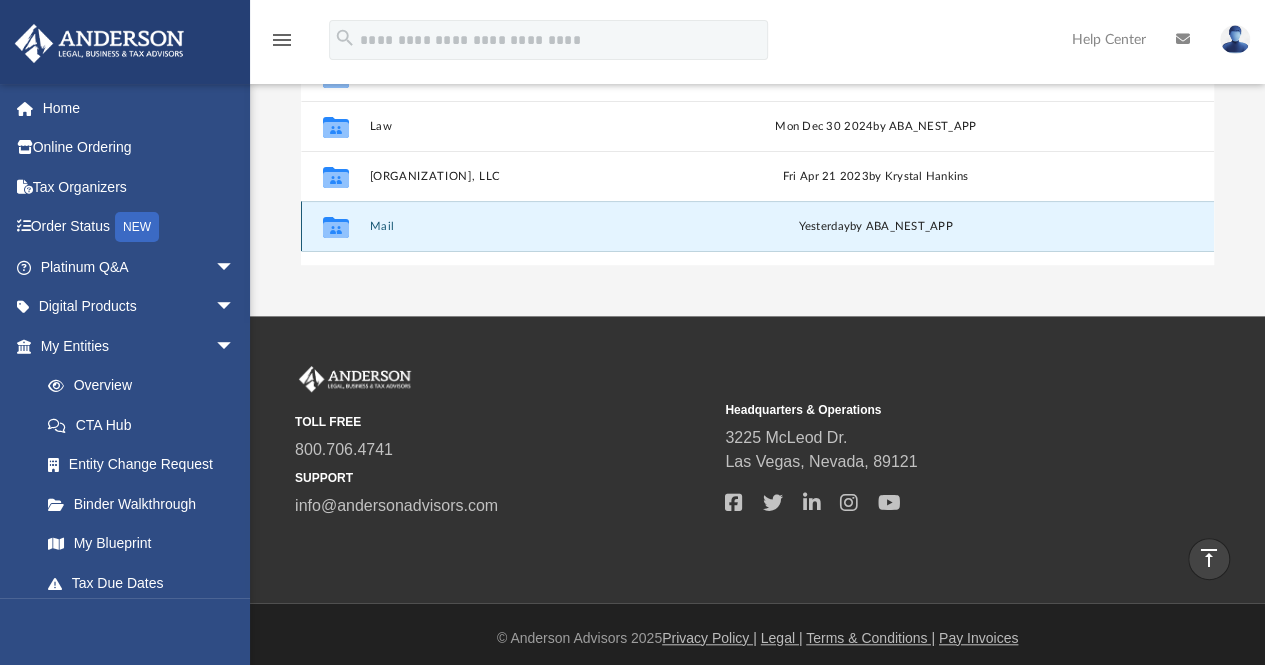 click on "Collaborated Folder Mail yesterday  by ABA_NEST_APP" at bounding box center (757, 226) 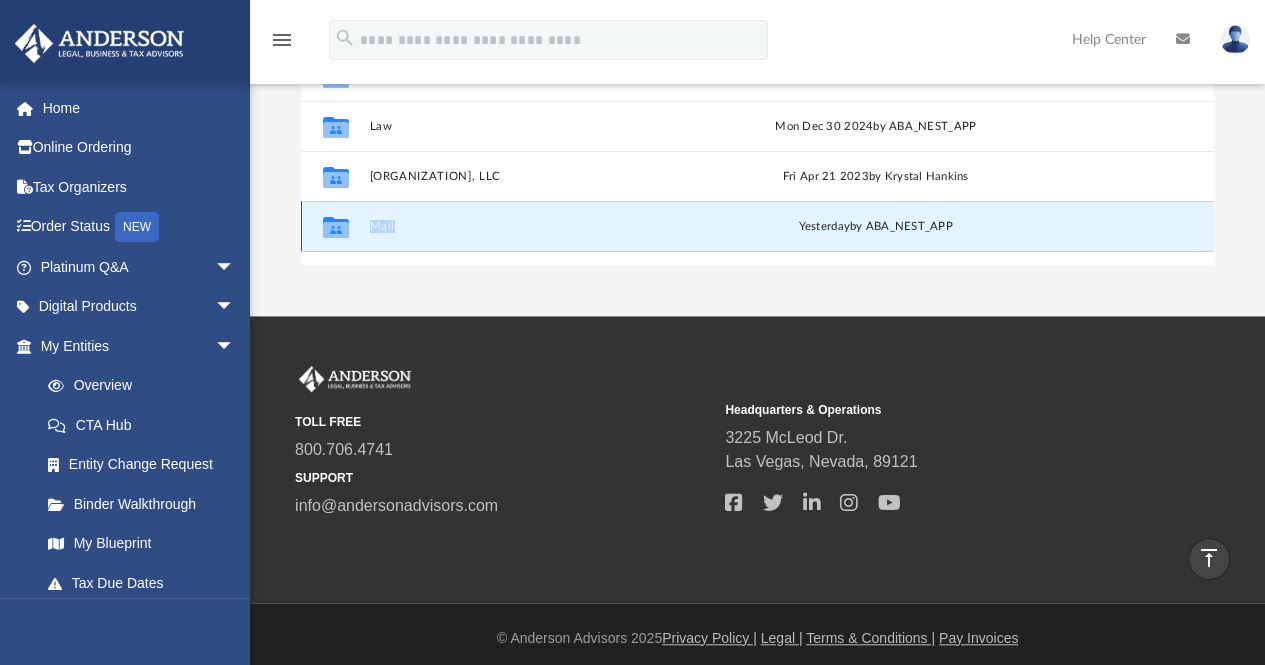 click on "Collaborated Folder Mail yesterday  by ABA_NEST_APP" at bounding box center [757, 226] 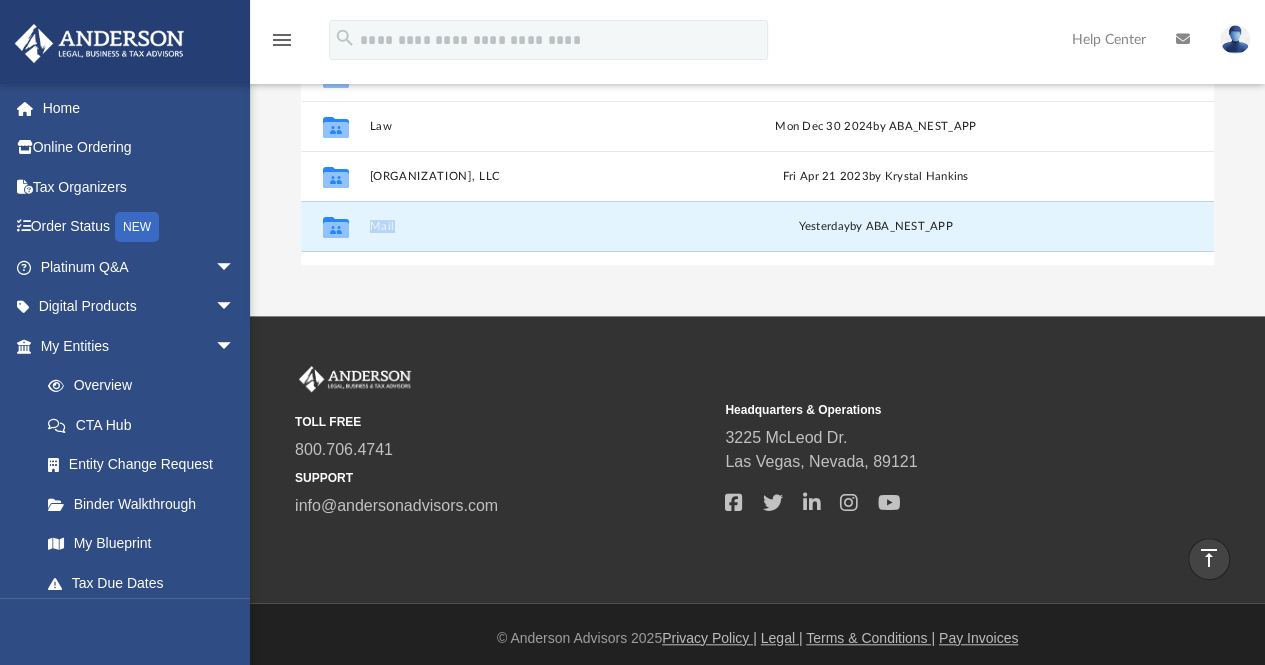 click on "Mail" at bounding box center [535, 226] 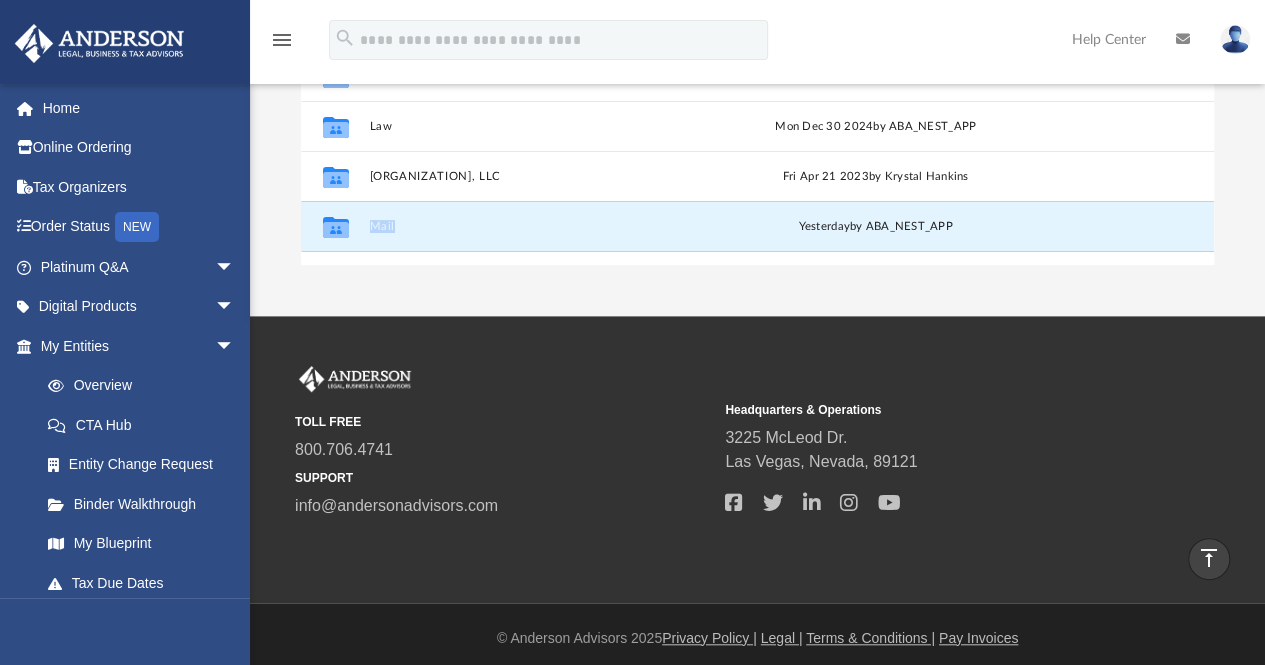 click on "Mail" at bounding box center [535, 226] 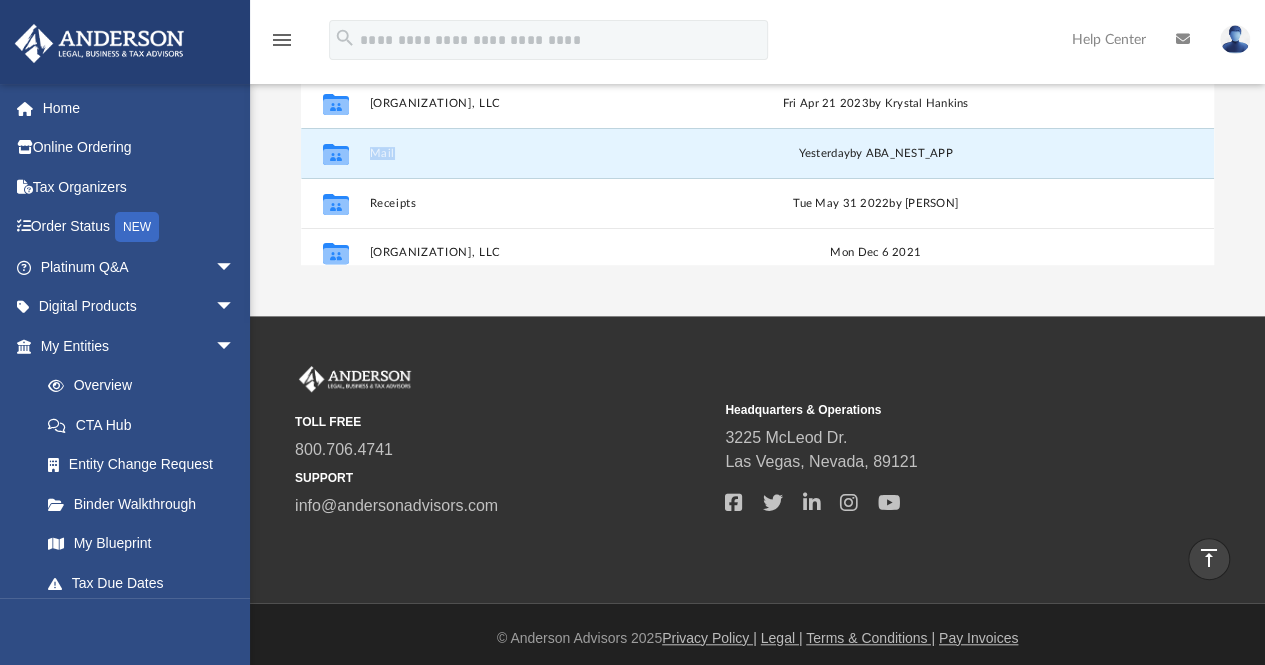 scroll, scrollTop: 84, scrollLeft: 0, axis: vertical 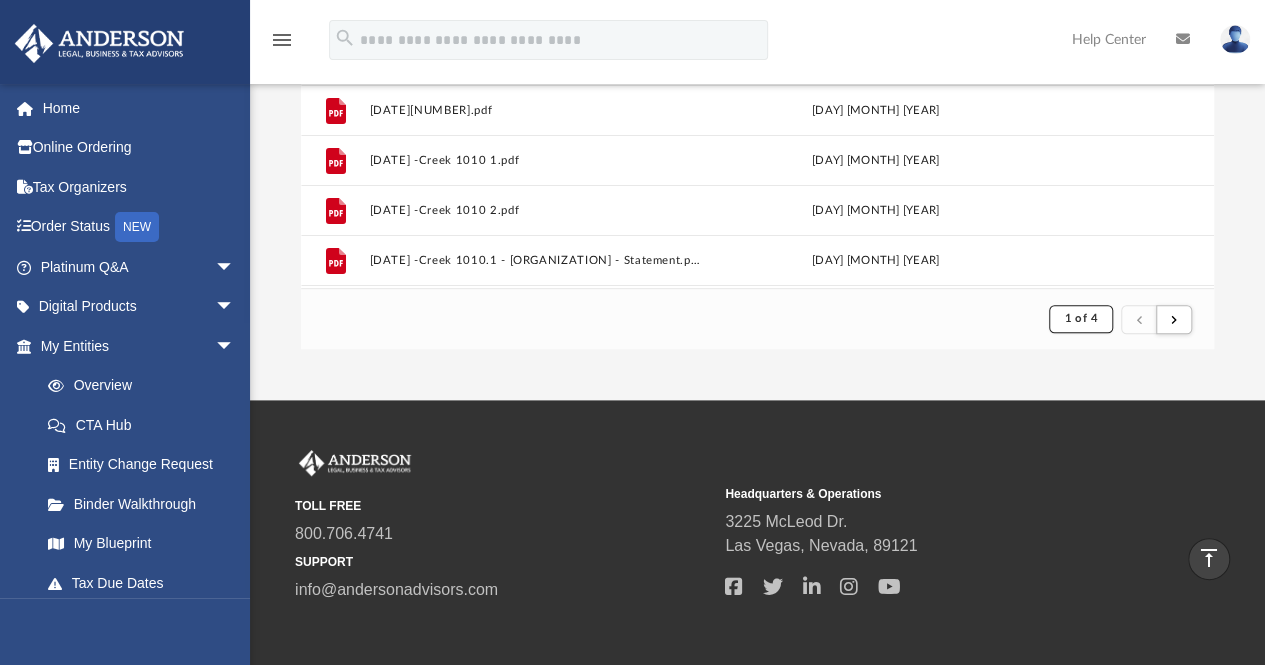 click on "1 of 4" at bounding box center (1080, 318) 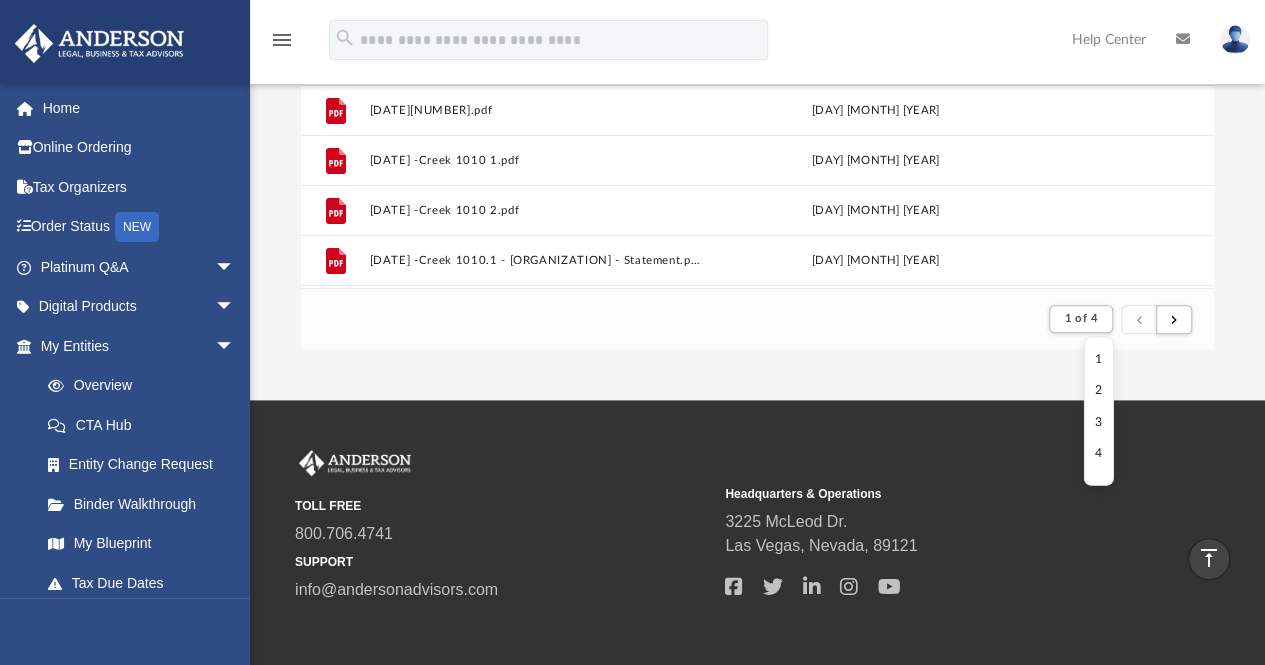 click on "4" at bounding box center [1098, 453] 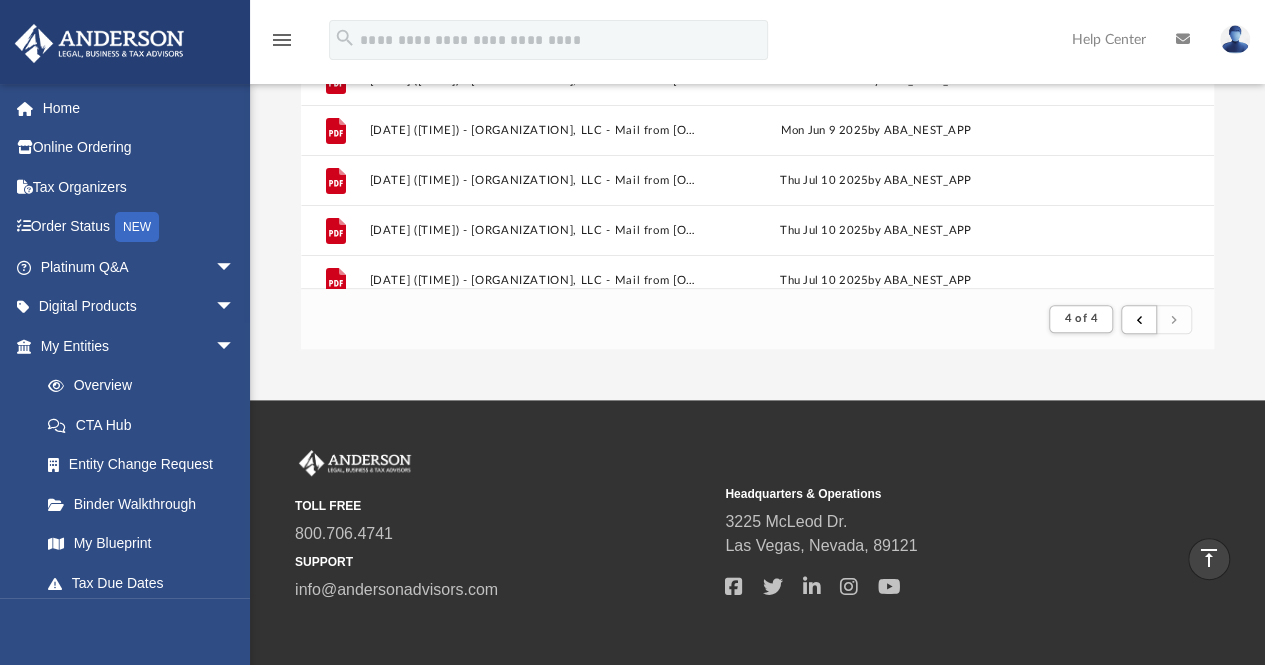 scroll, scrollTop: 146, scrollLeft: 0, axis: vertical 